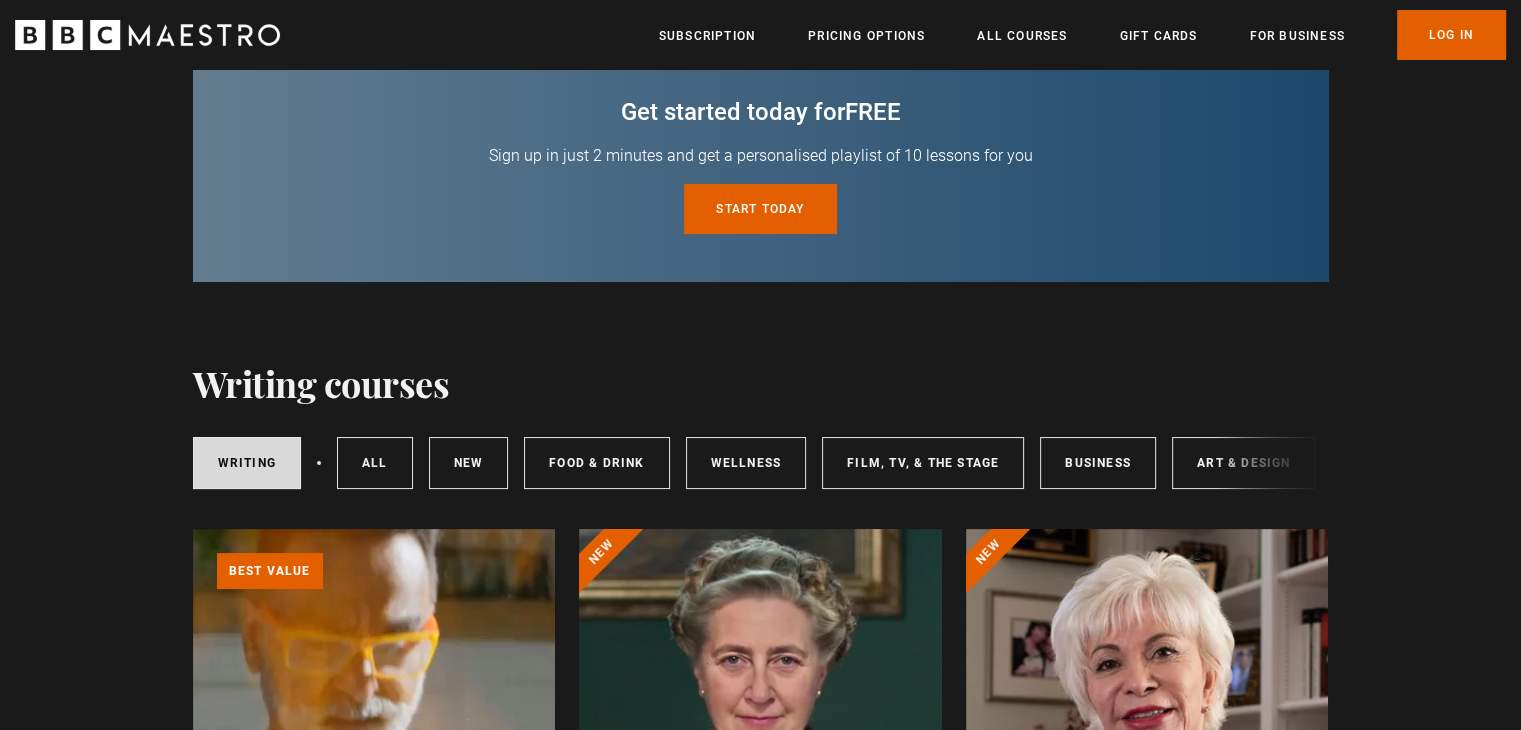 scroll, scrollTop: 476, scrollLeft: 0, axis: vertical 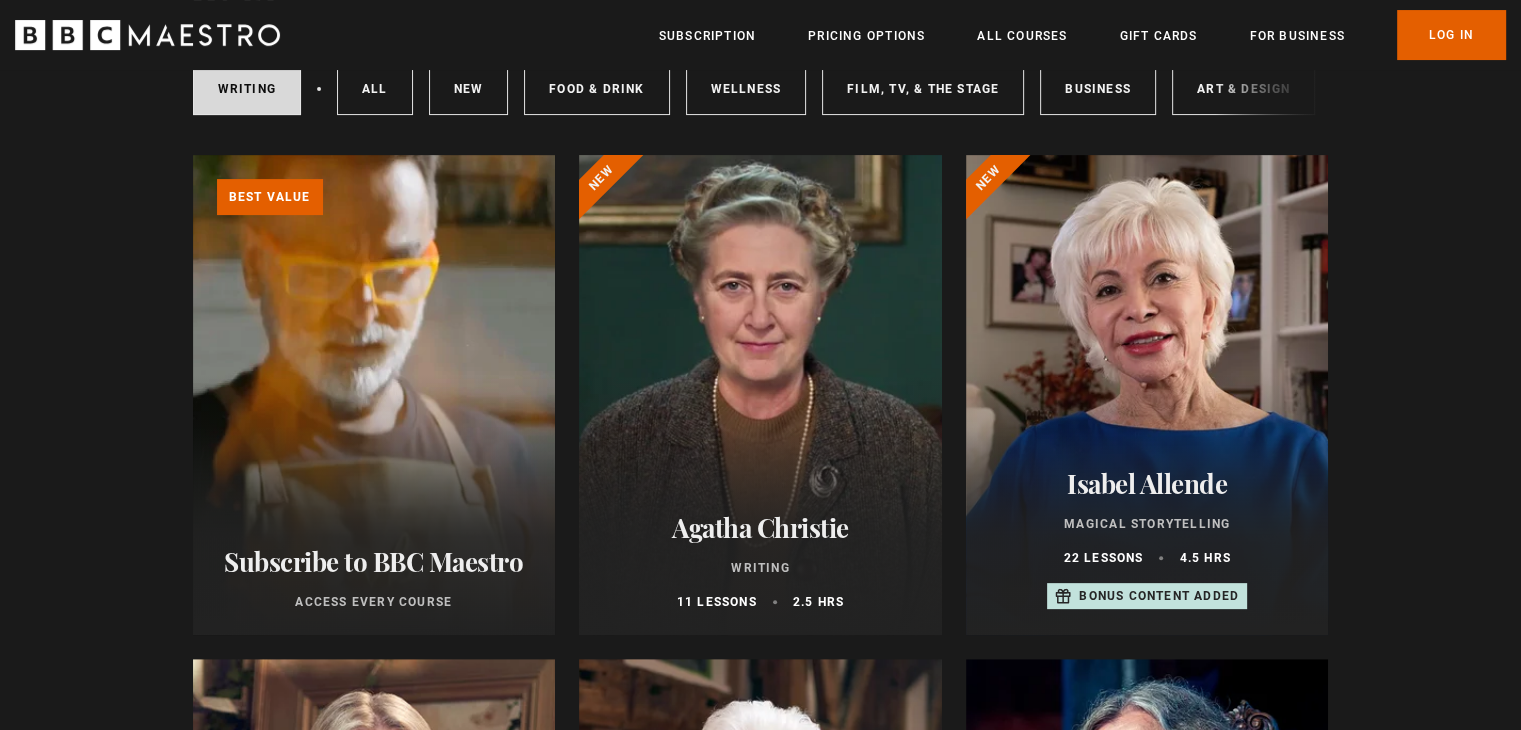 click on "Learn more   about BBC Maestro" at bounding box center (193, 155) 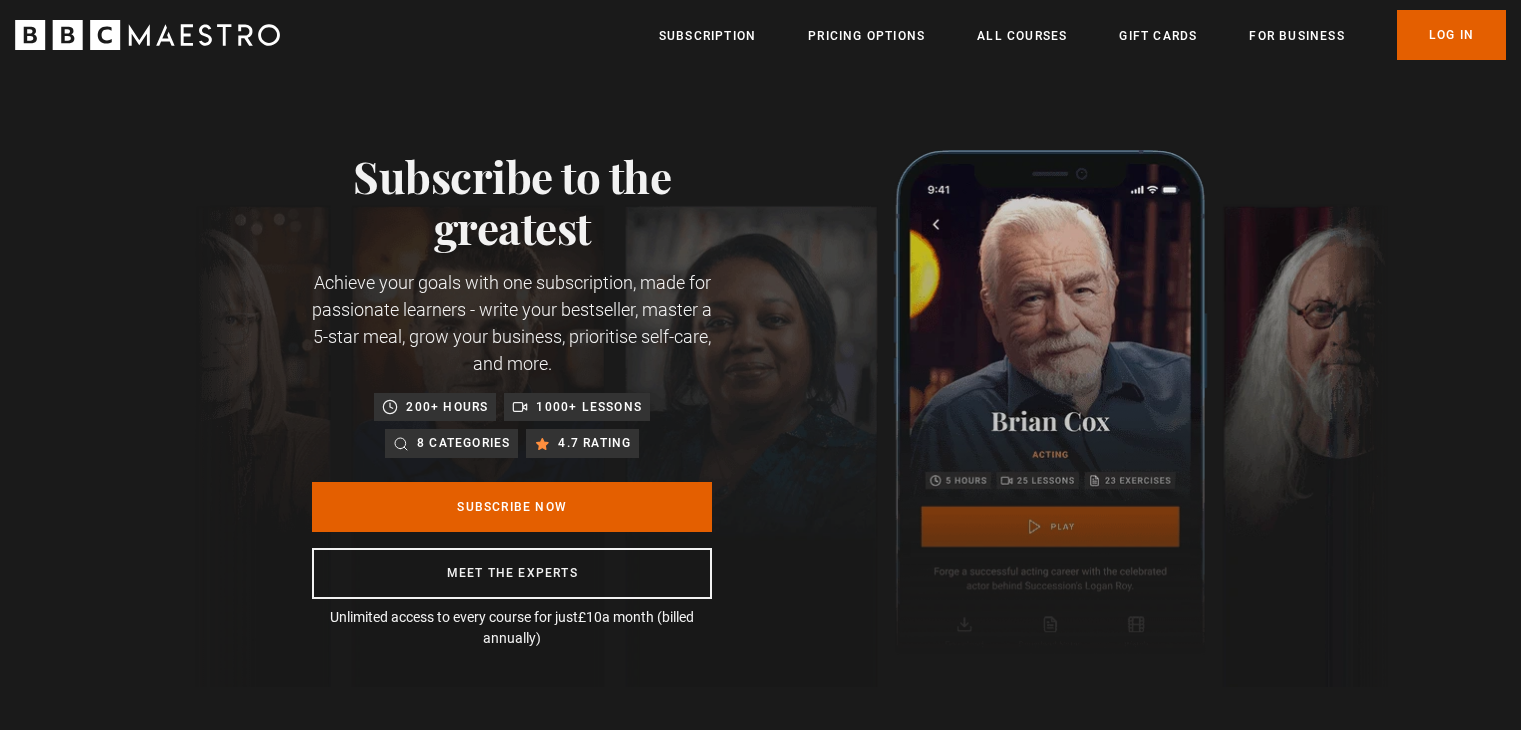 scroll, scrollTop: 32, scrollLeft: 0, axis: vertical 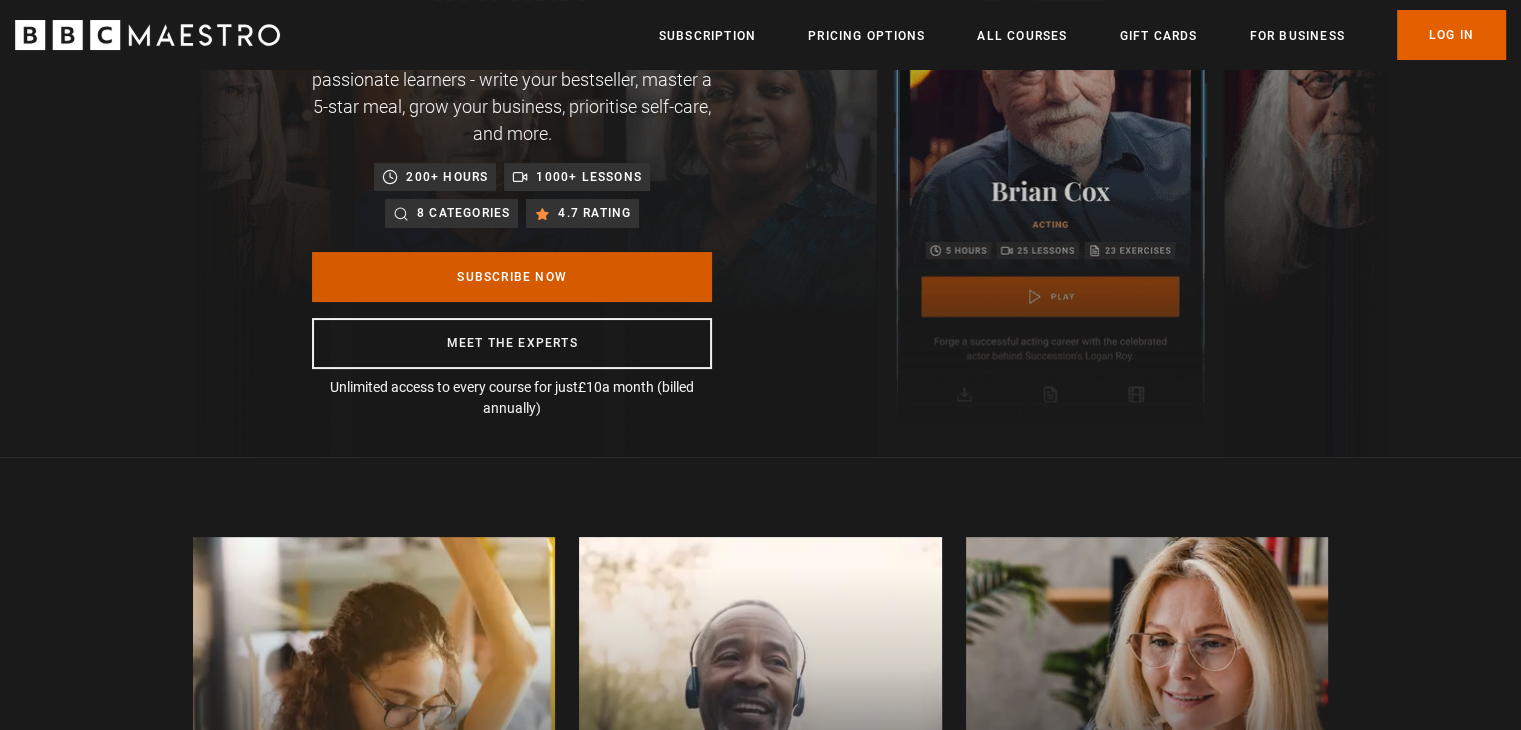 click on "Subscribe Now" at bounding box center [512, 277] 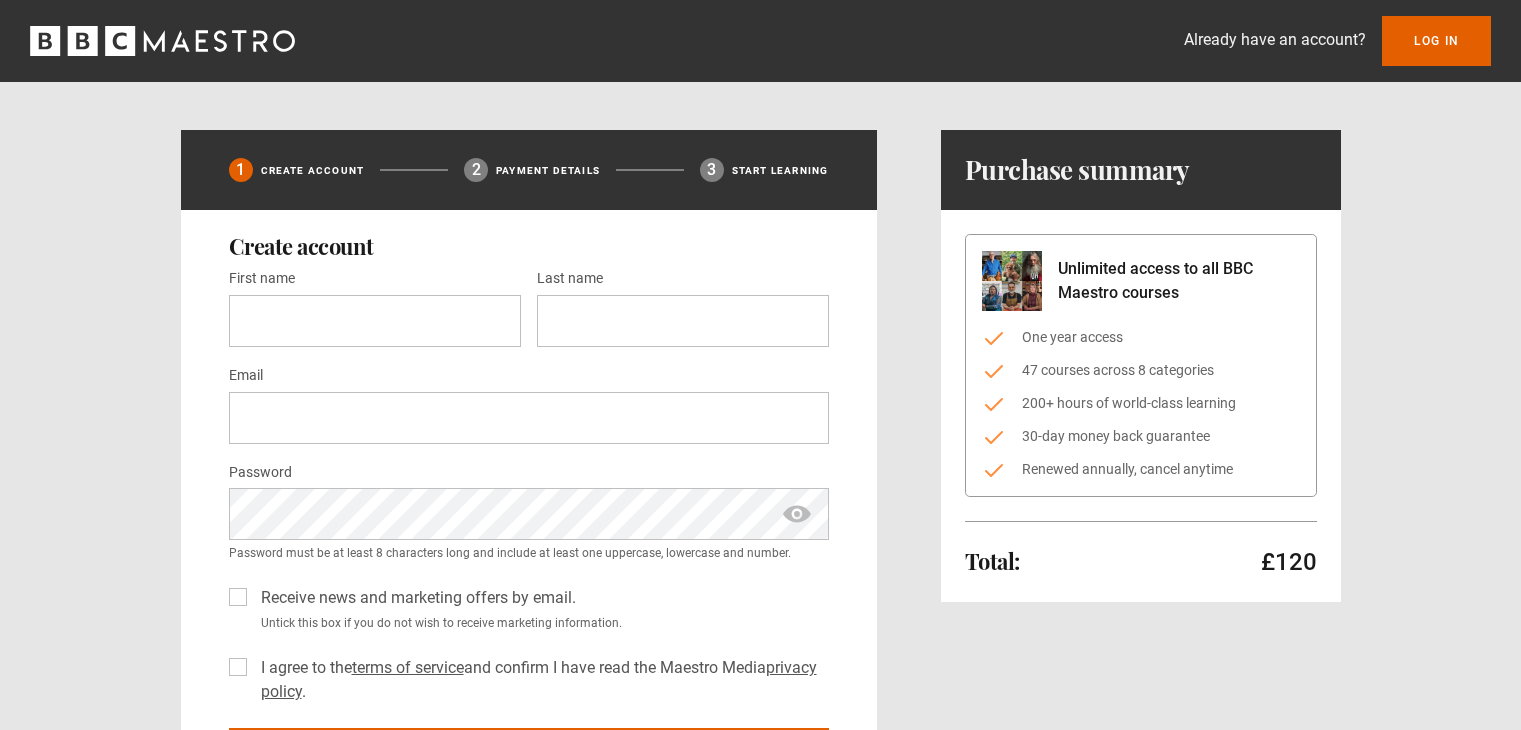 scroll, scrollTop: 0, scrollLeft: 0, axis: both 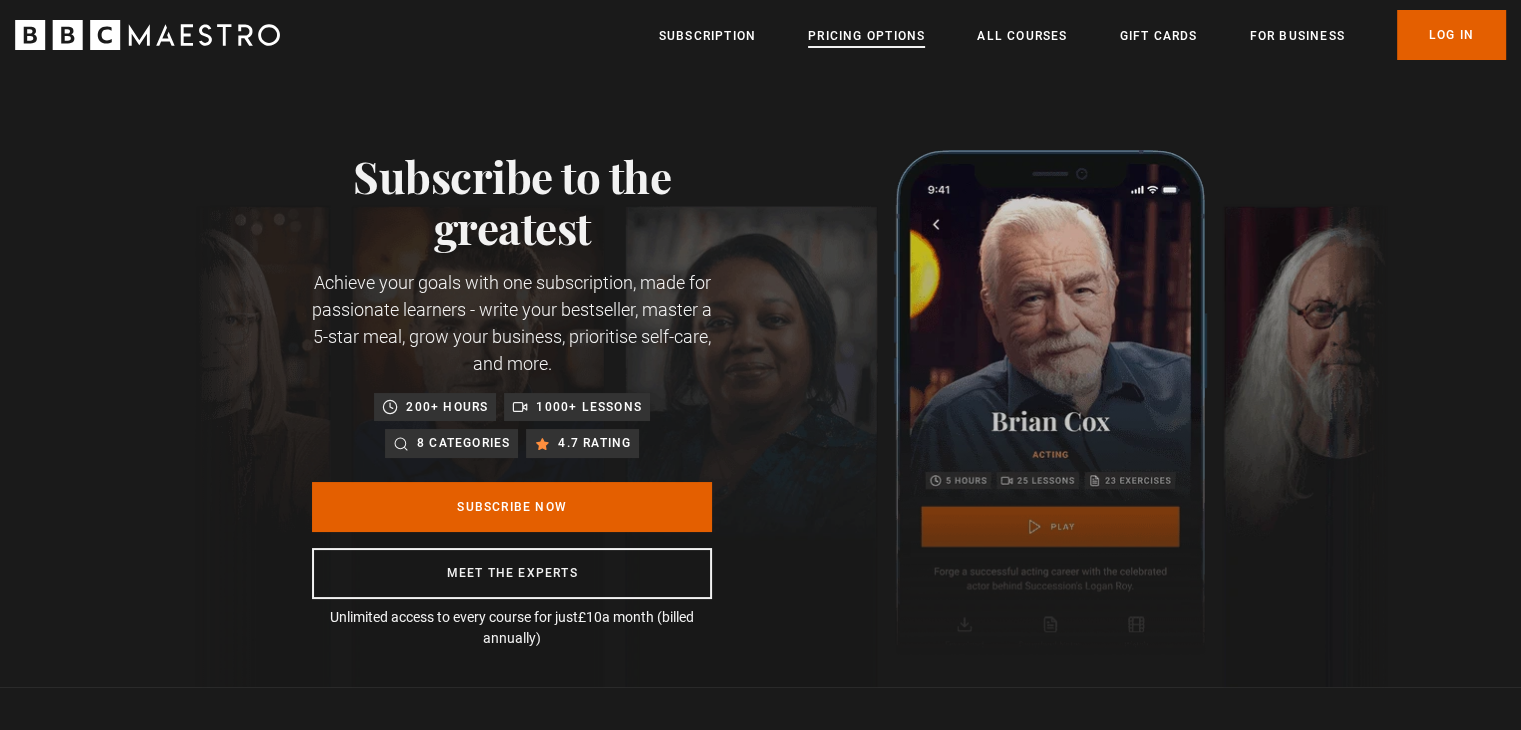 click on "Pricing Options" at bounding box center (866, 36) 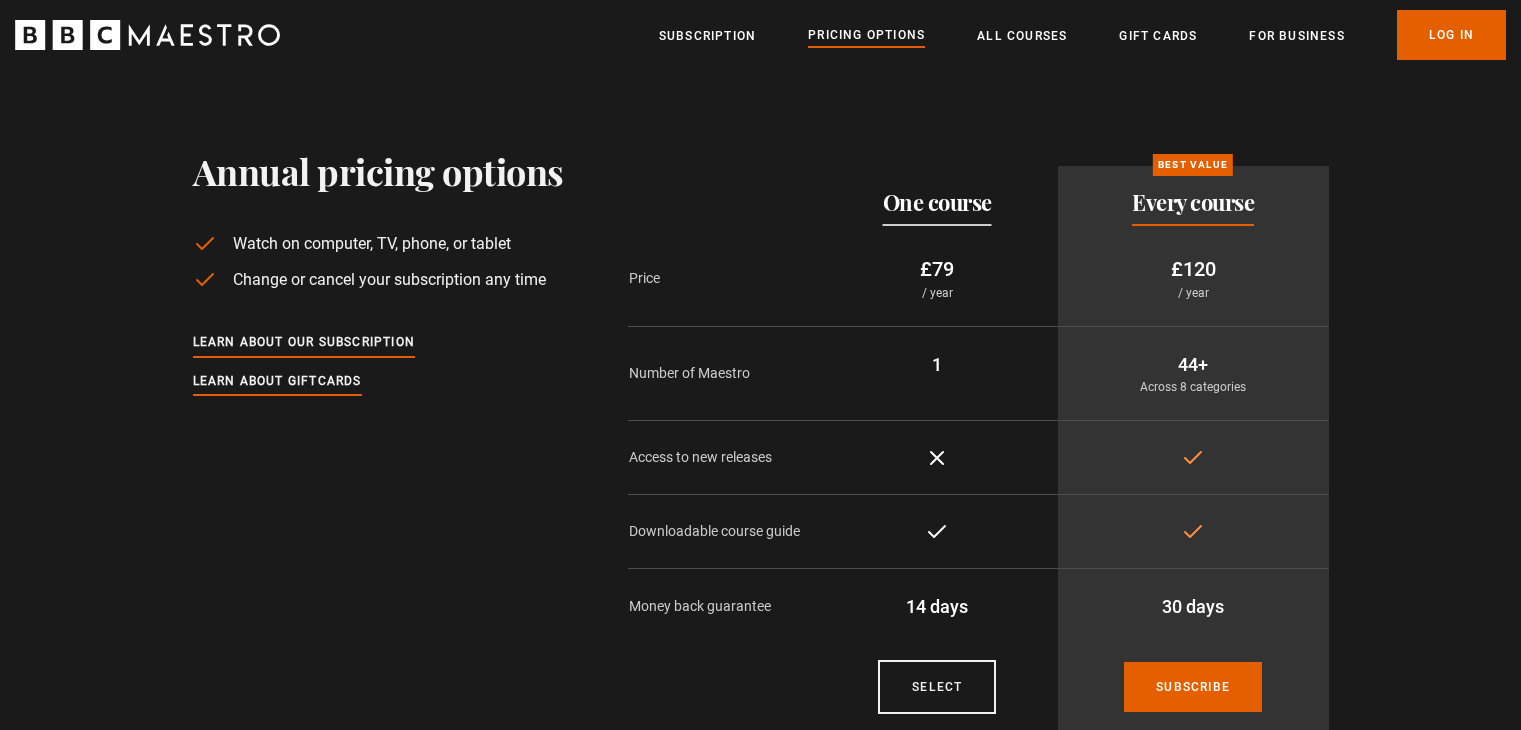 scroll, scrollTop: 0, scrollLeft: 0, axis: both 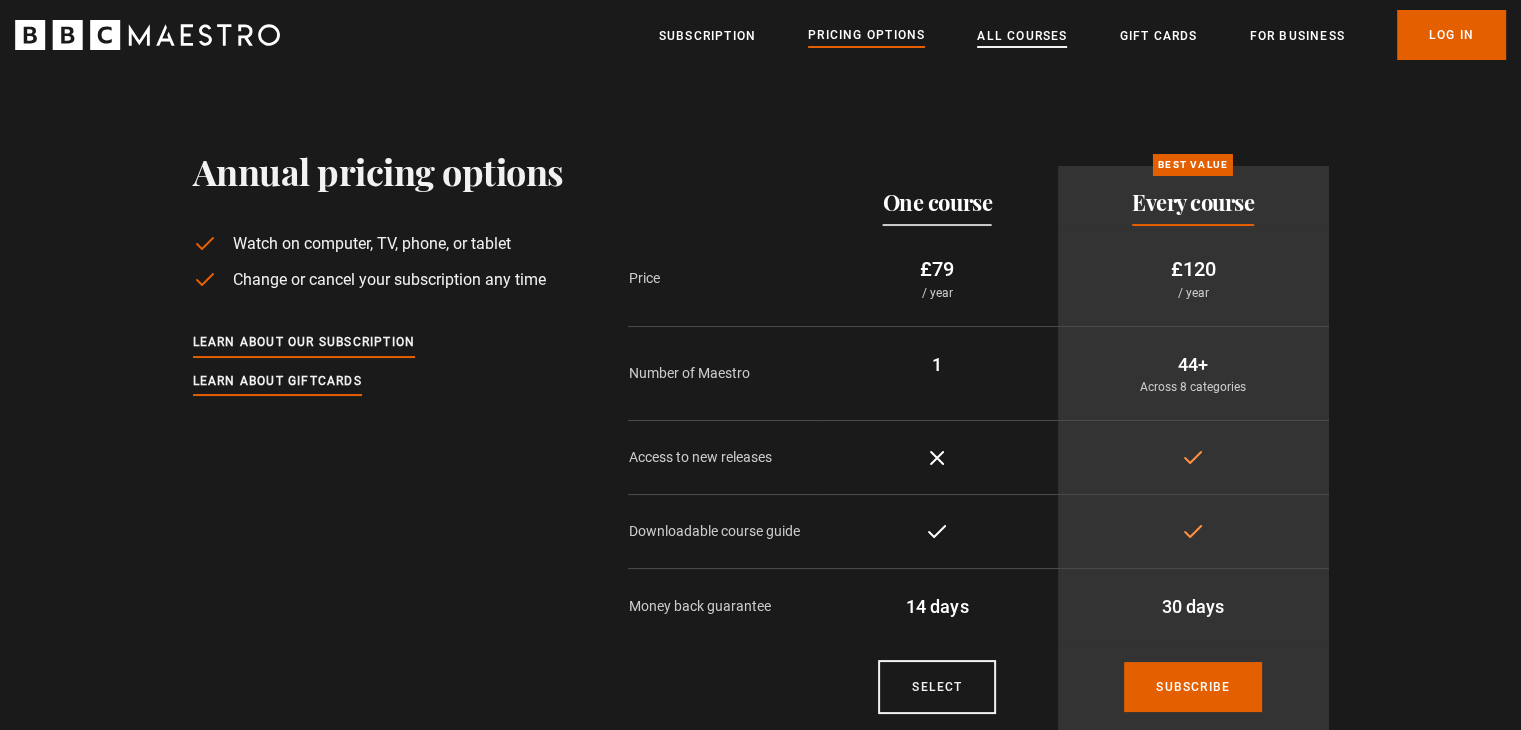 click on "All Courses" at bounding box center [1022, 36] 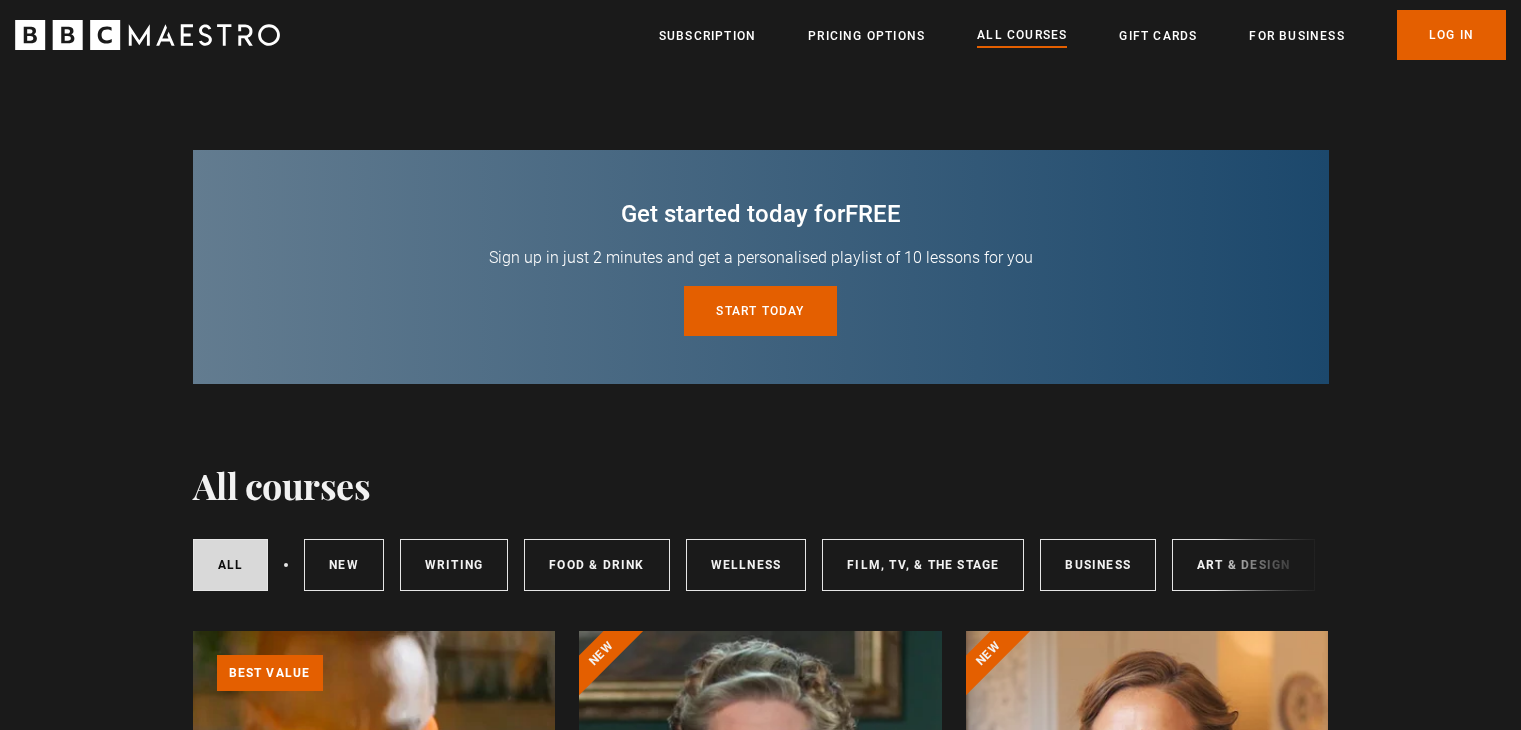 scroll, scrollTop: 0, scrollLeft: 0, axis: both 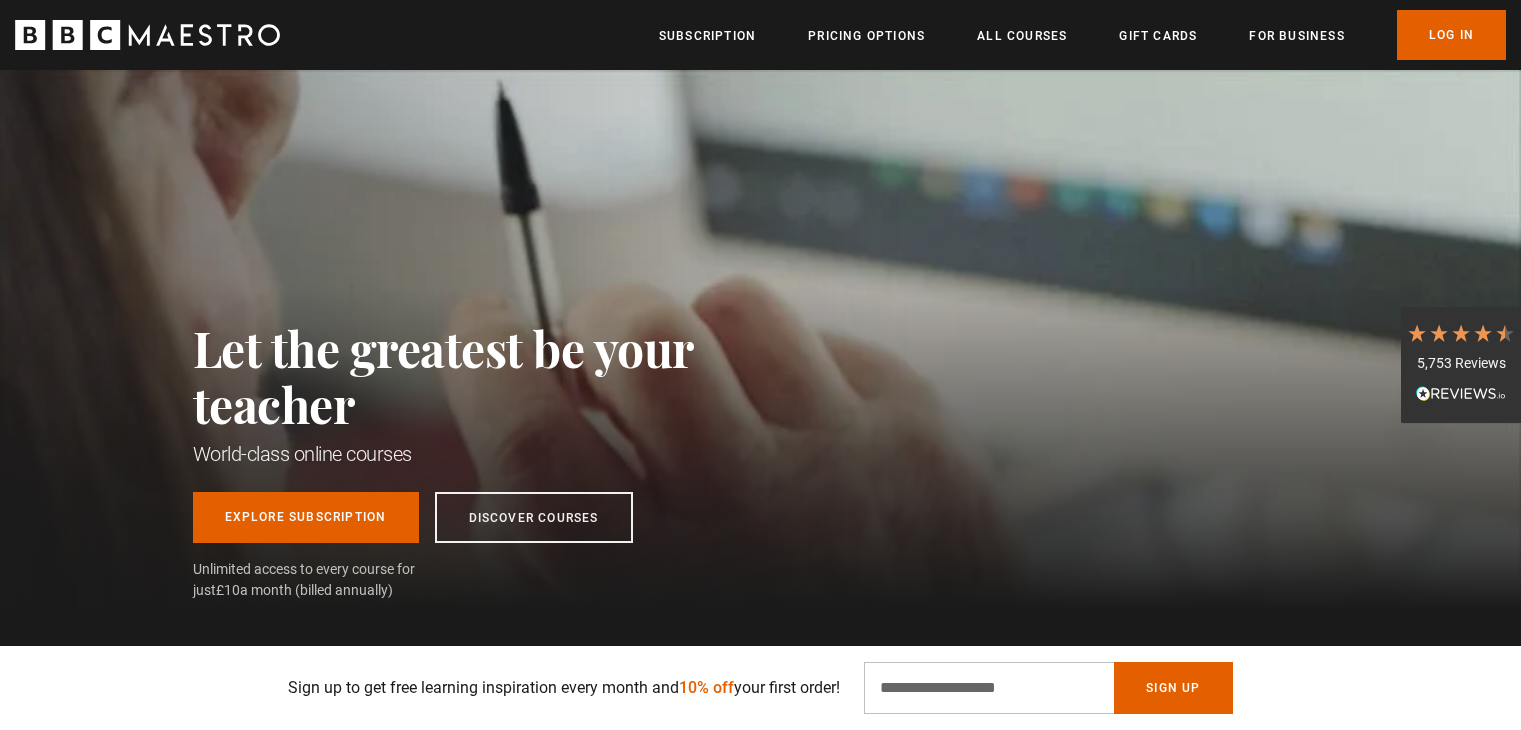 click on "Skip to main content
Menu
Close
Subscription
Pricing Options
All Courses
Gift Cards
For business
Already have an account?
Log In
Play Video 10s Skip Back 10 seconds Pause 10s Skip Forward 10 seconds Loaded :  30.00% 0:01 Pause Unmute Current Time  0:00 - Duration  0:50 1x Playback Rate 2x 1.5x 1x , selected 0.5x auto Quality 360p 720p 1080p 2160p Auto , selected Captions captions off , selected This is a modal window.
Let the greatest be your teacher
World-class online courses
Explore Subscription
Discover Courses
Unlimited access to every course for just  £10  a month (billed annually)
Start learning
courses" at bounding box center (760, 3559) 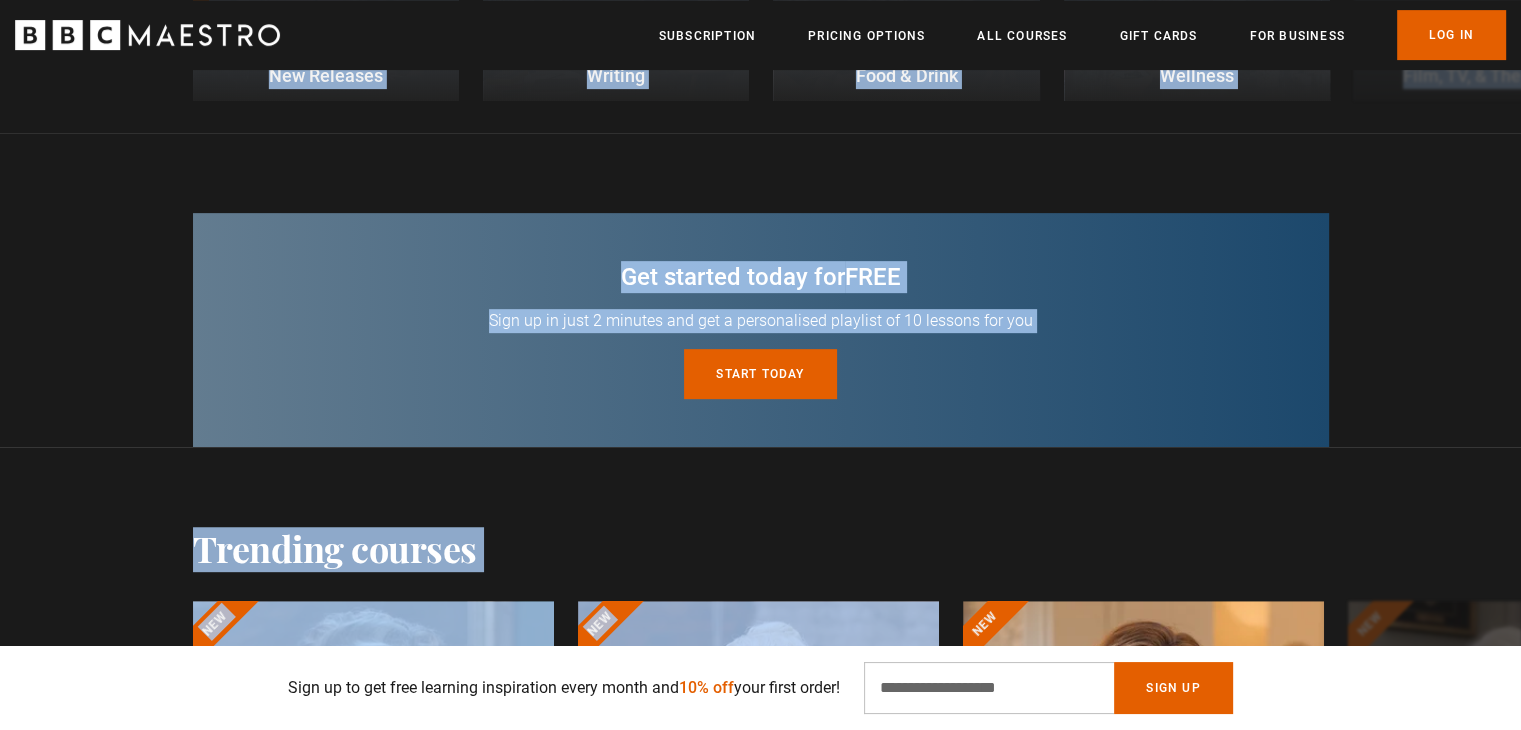 scroll, scrollTop: 812, scrollLeft: 0, axis: vertical 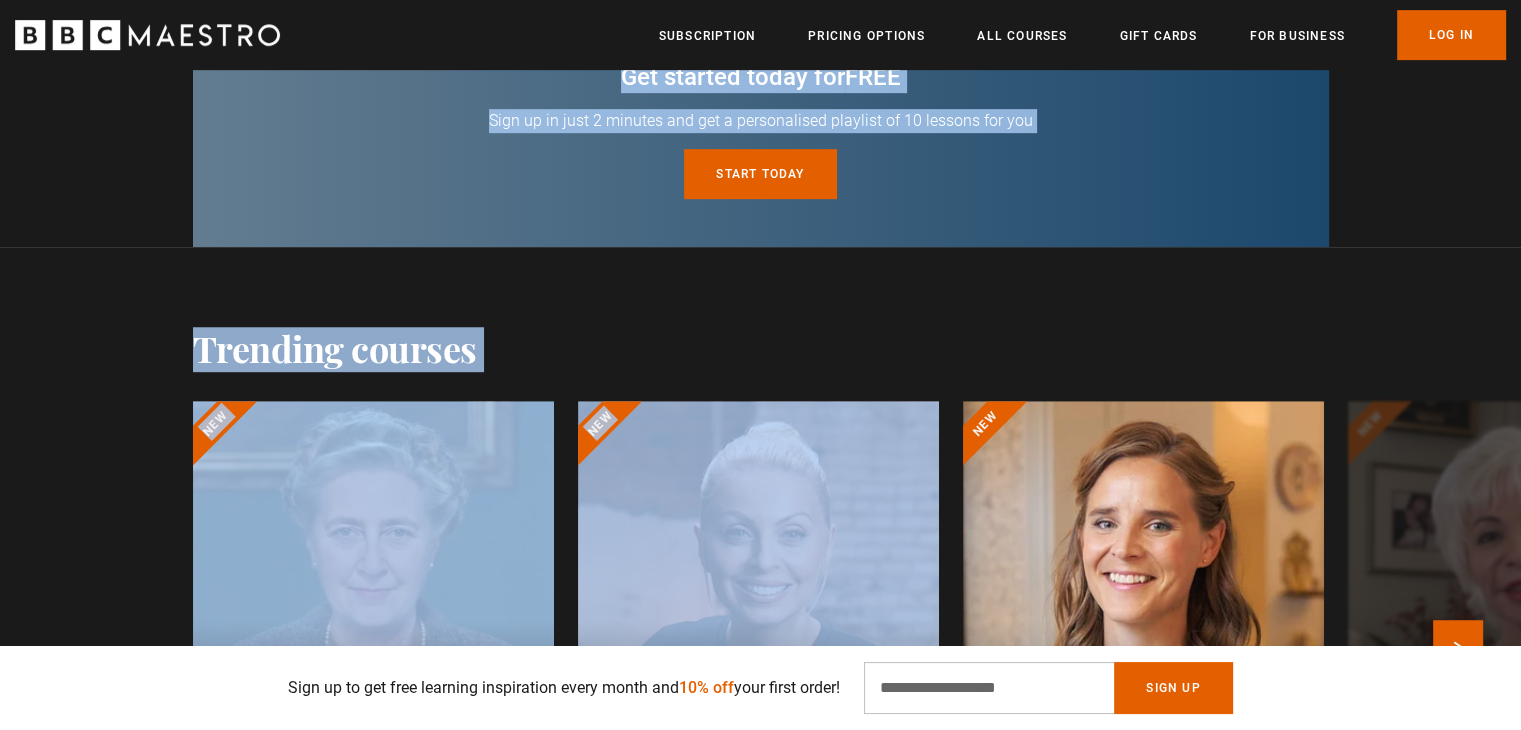 click on "Agatha Christie
Writing
11 lessons
2.5  hrs
New
Evy Poumpouras
The Art of Influence
24 lessons
4  hrs
New
Beata Heuman
Interior Design
20 lessons
4  hrs
New
Isabel Allende
Magical Storytelling
22 lessons
4.5  hrs
Bonus content added
New
Steven Bartlett
The 16 Steps to Start and Scale a Multi-Million-Pound Business
18 lessons
3.5  hrs
Professor Tim Spector
The Science of Eating Well
20 lessons
4  hrs
Mo Gawdat
Happiness
31 lessons
6  hrs
Dr Rangan Chatterjee
A Blueprint for Healthy Living
24 lessons
5  hrs" at bounding box center [761, 653] 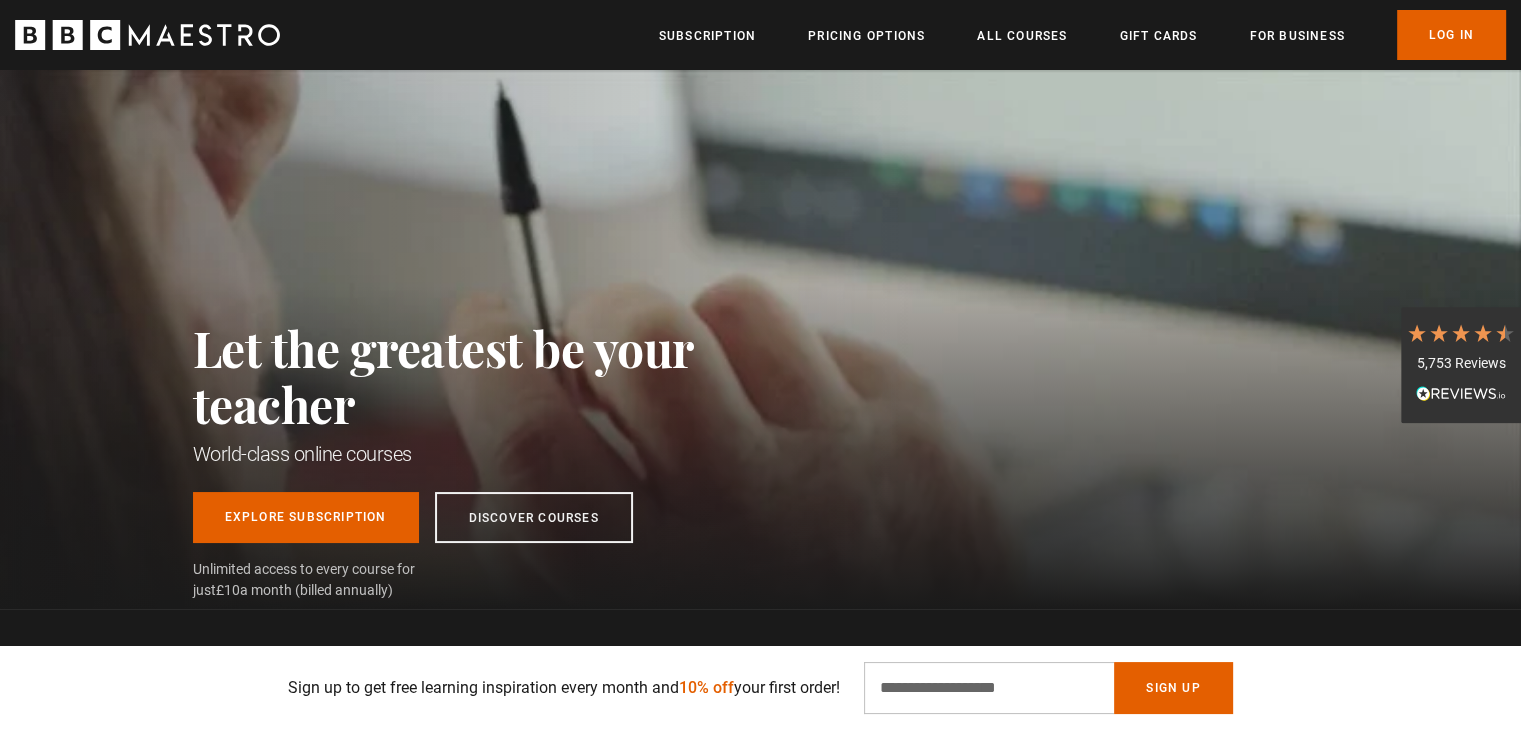 scroll, scrollTop: 0, scrollLeft: 0, axis: both 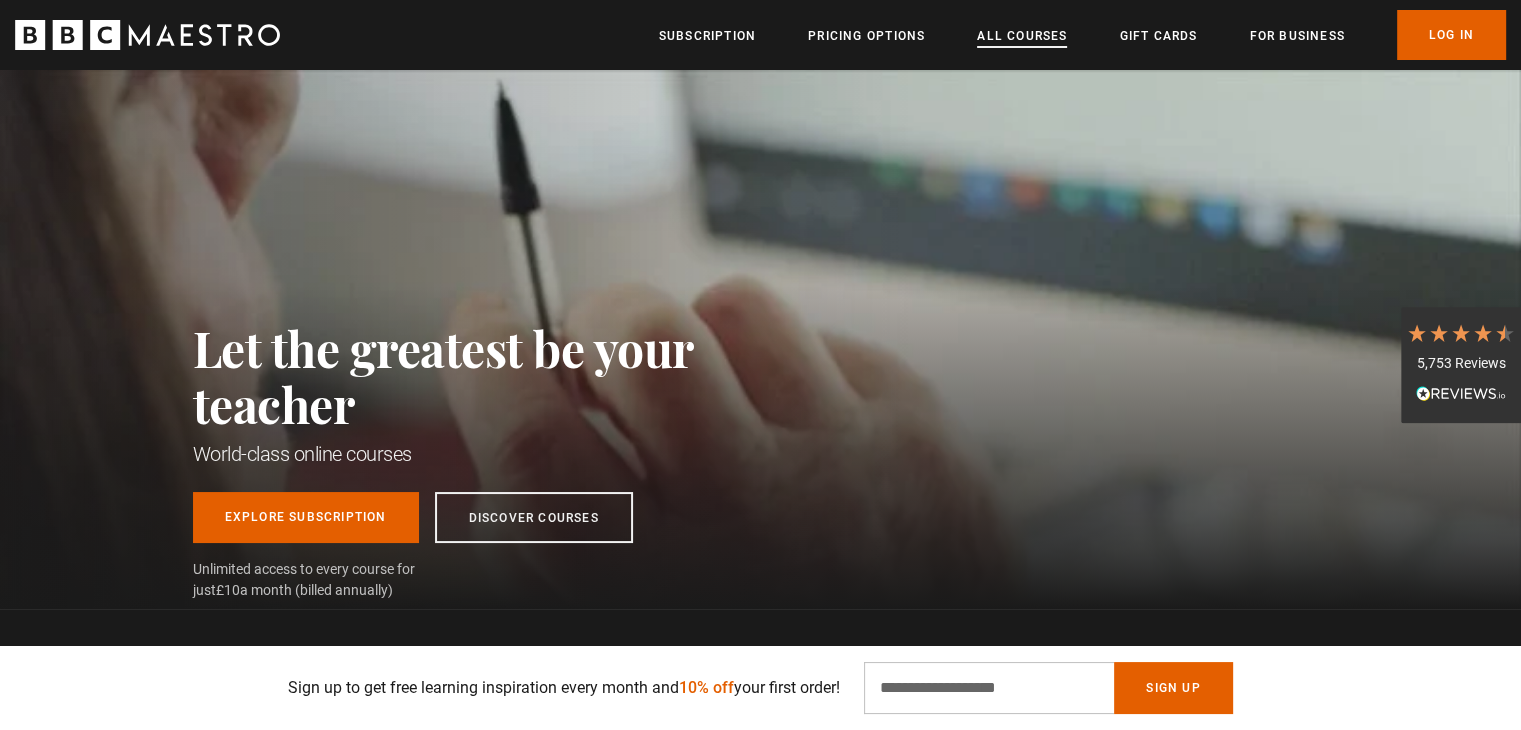 click on "All Courses" at bounding box center [1022, 36] 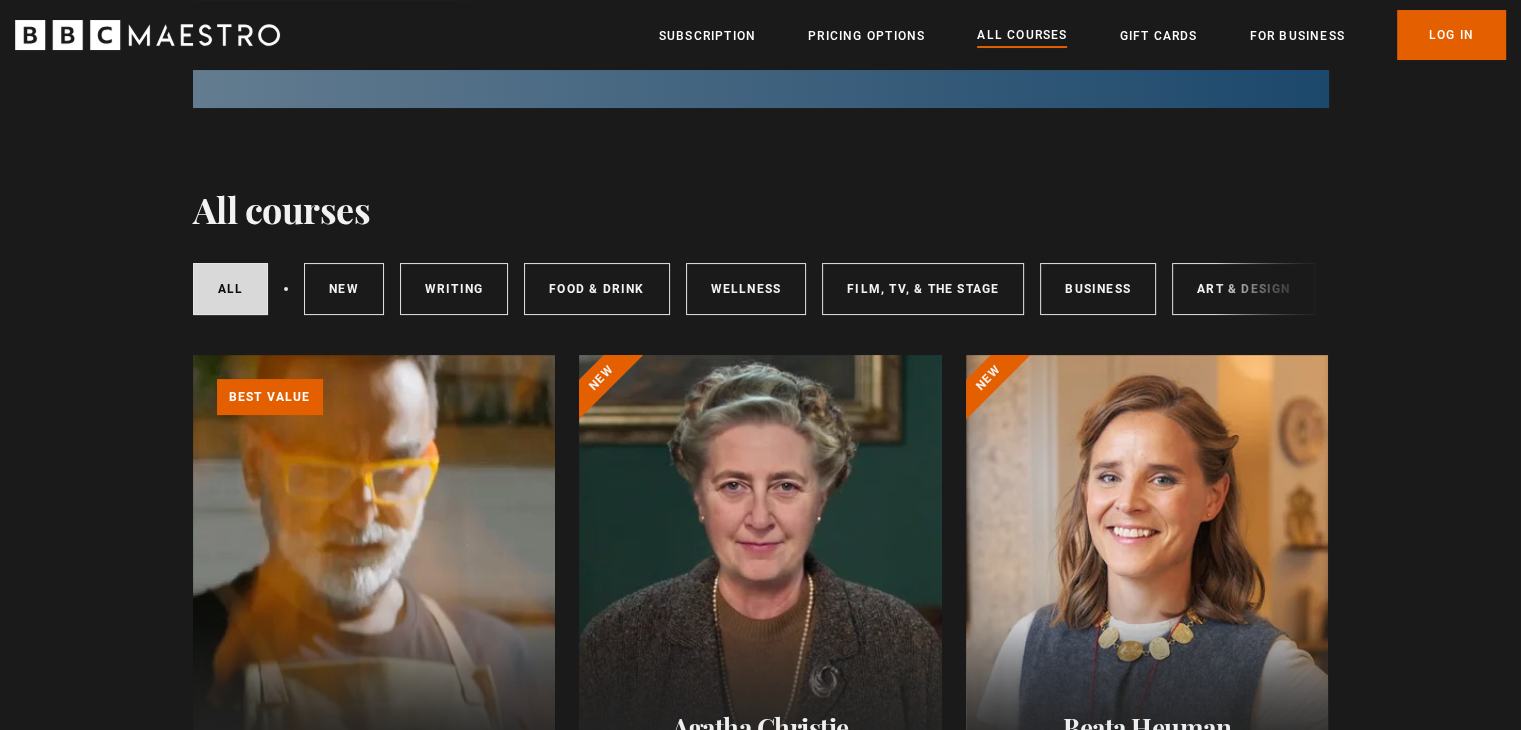 scroll, scrollTop: 276, scrollLeft: 0, axis: vertical 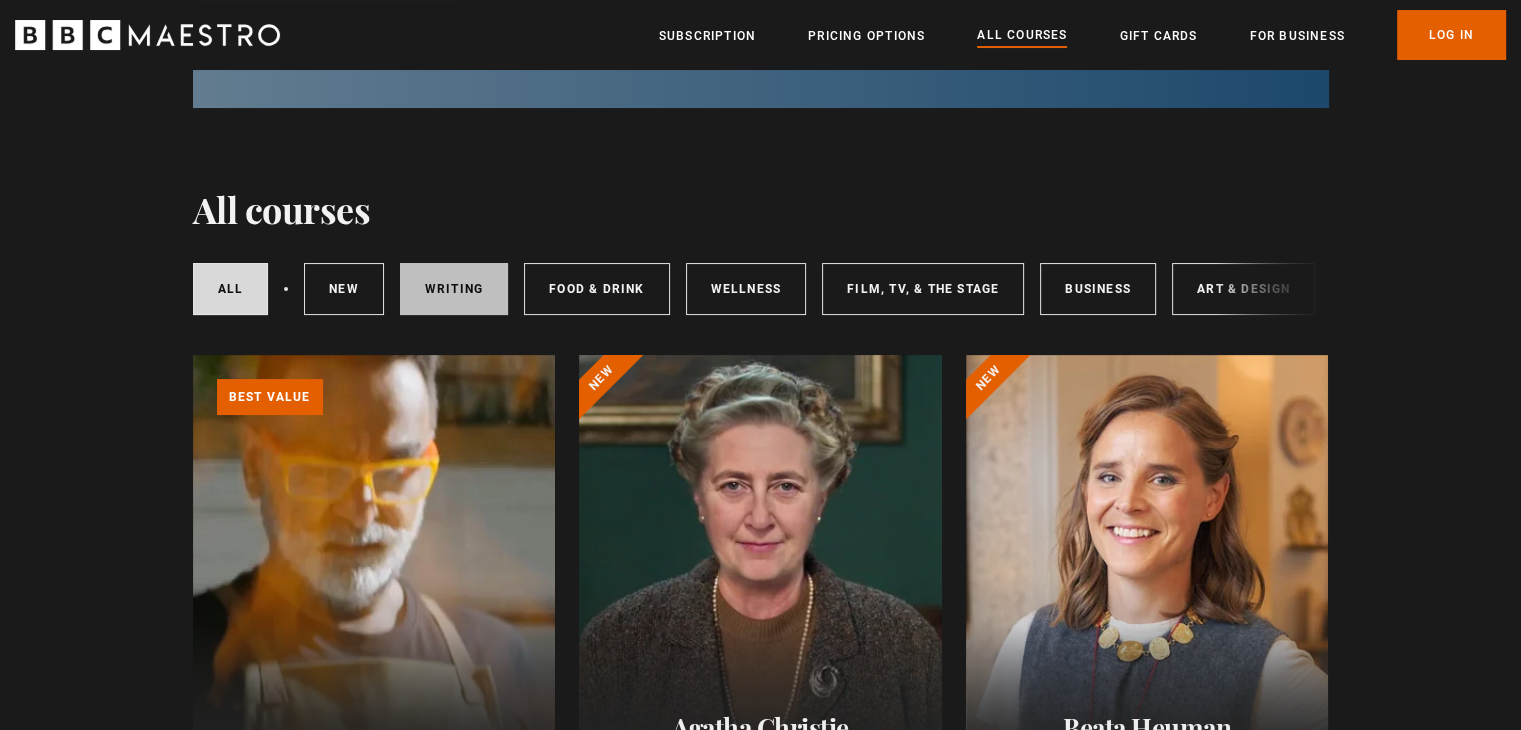 click on "Writing" at bounding box center (454, 289) 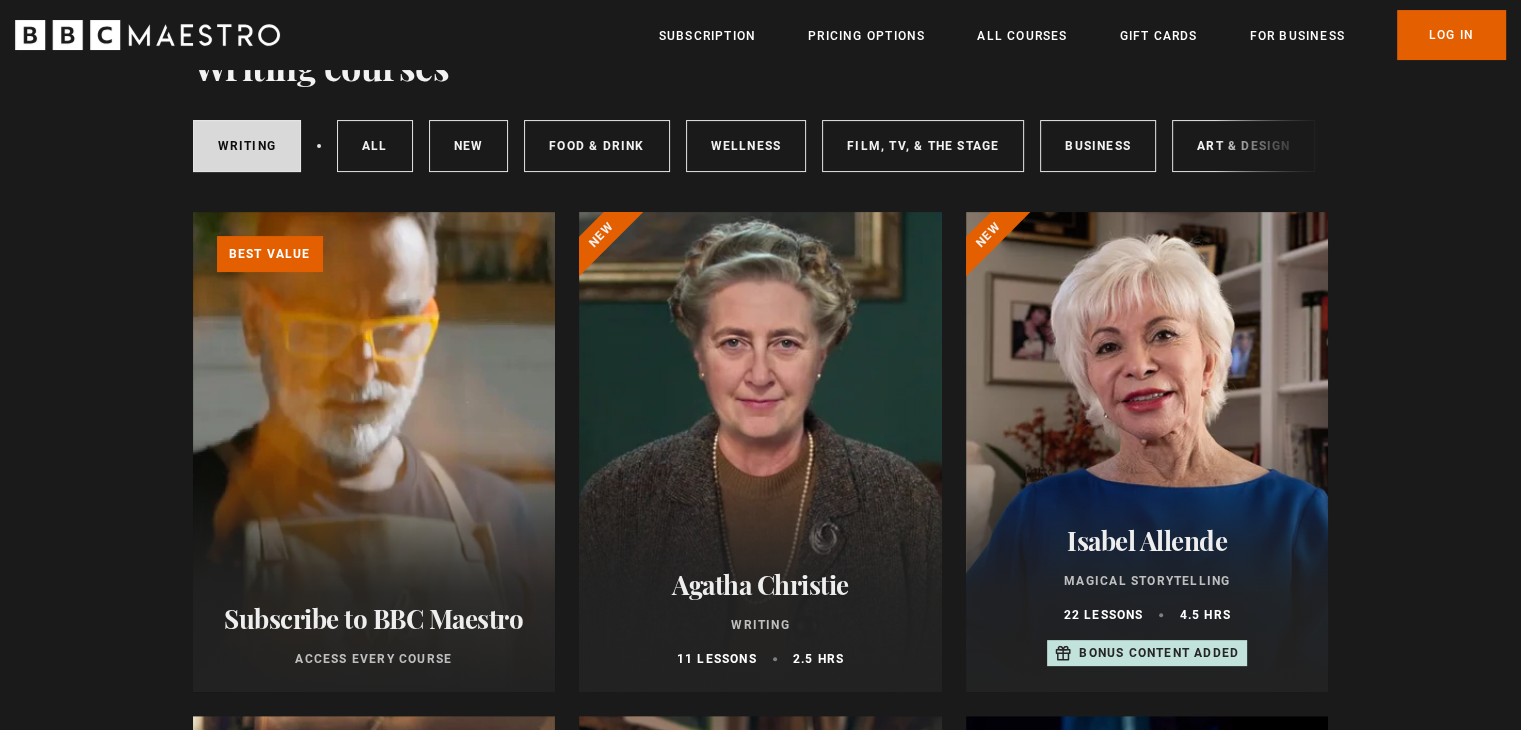 scroll, scrollTop: 419, scrollLeft: 0, axis: vertical 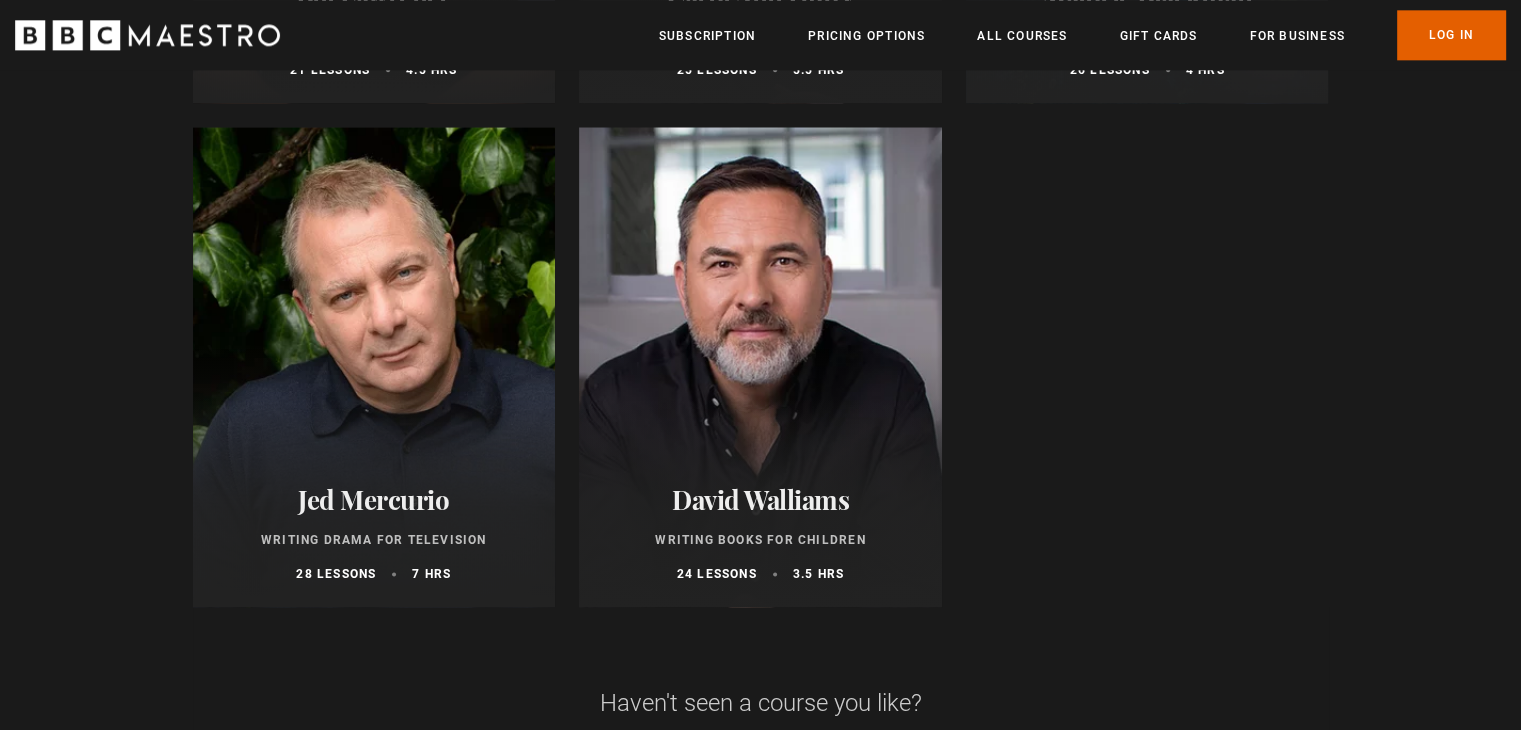 click on "Jed Mercurio
Writing Drama for Television
28 lessons
7 hrs" at bounding box center [374, 533] 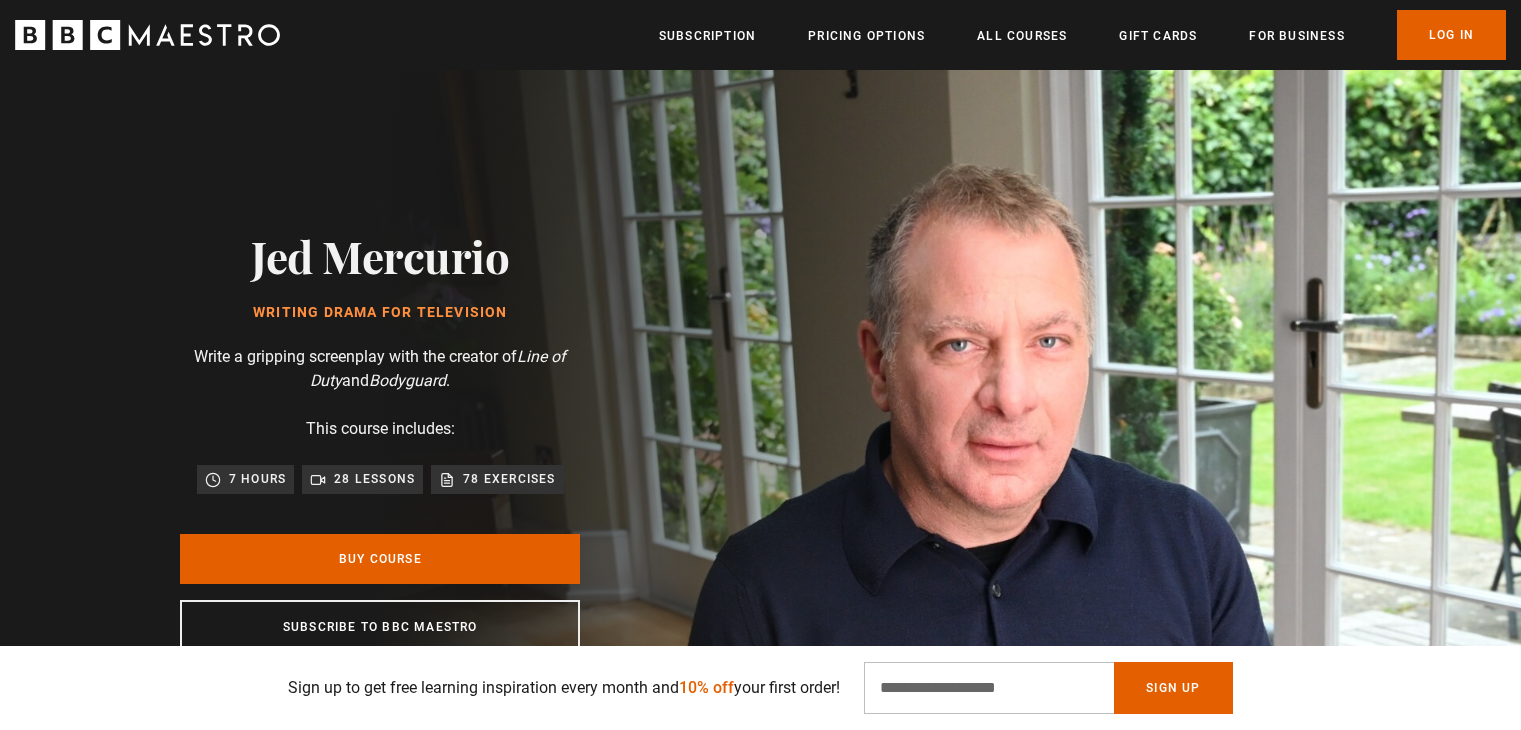 scroll, scrollTop: 882, scrollLeft: 0, axis: vertical 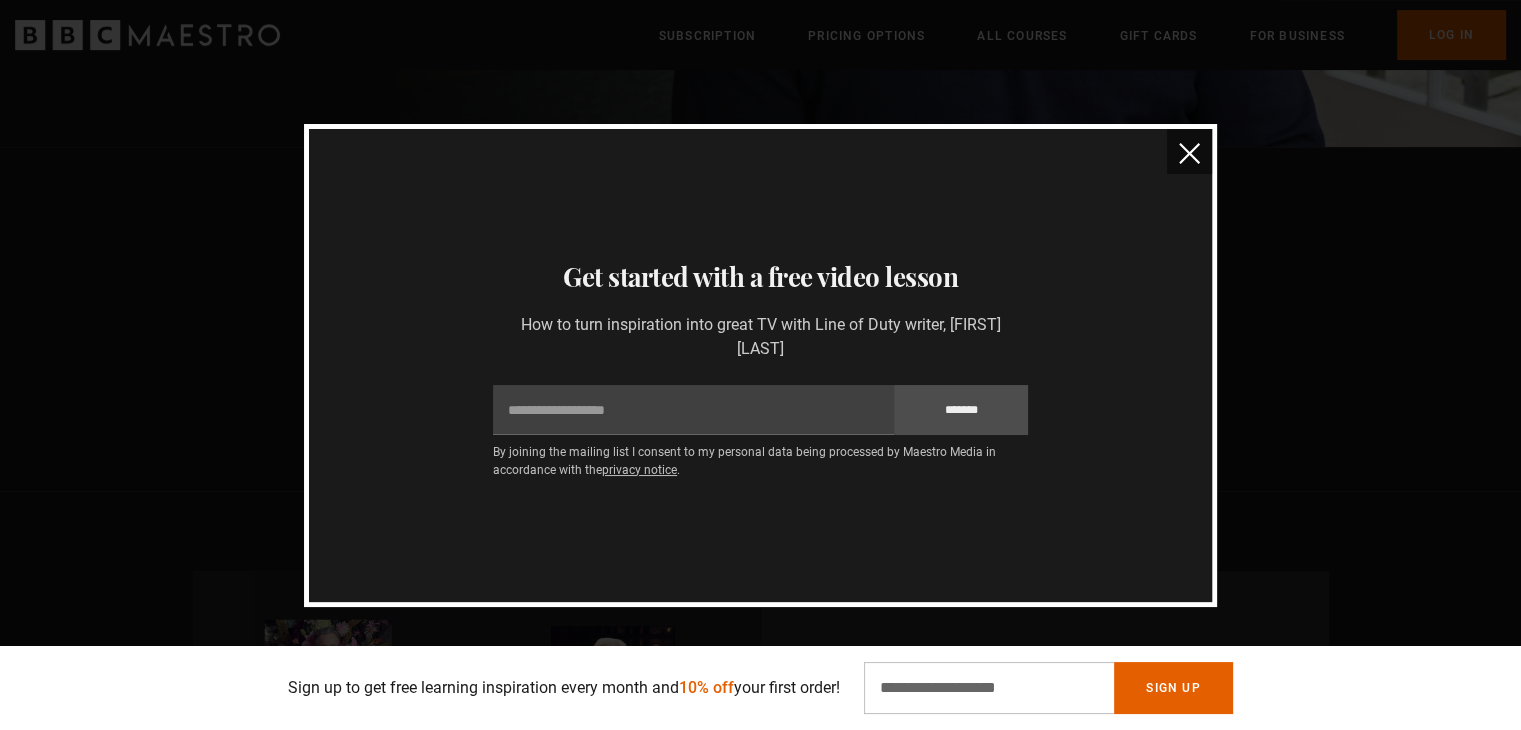 click at bounding box center [1189, 153] 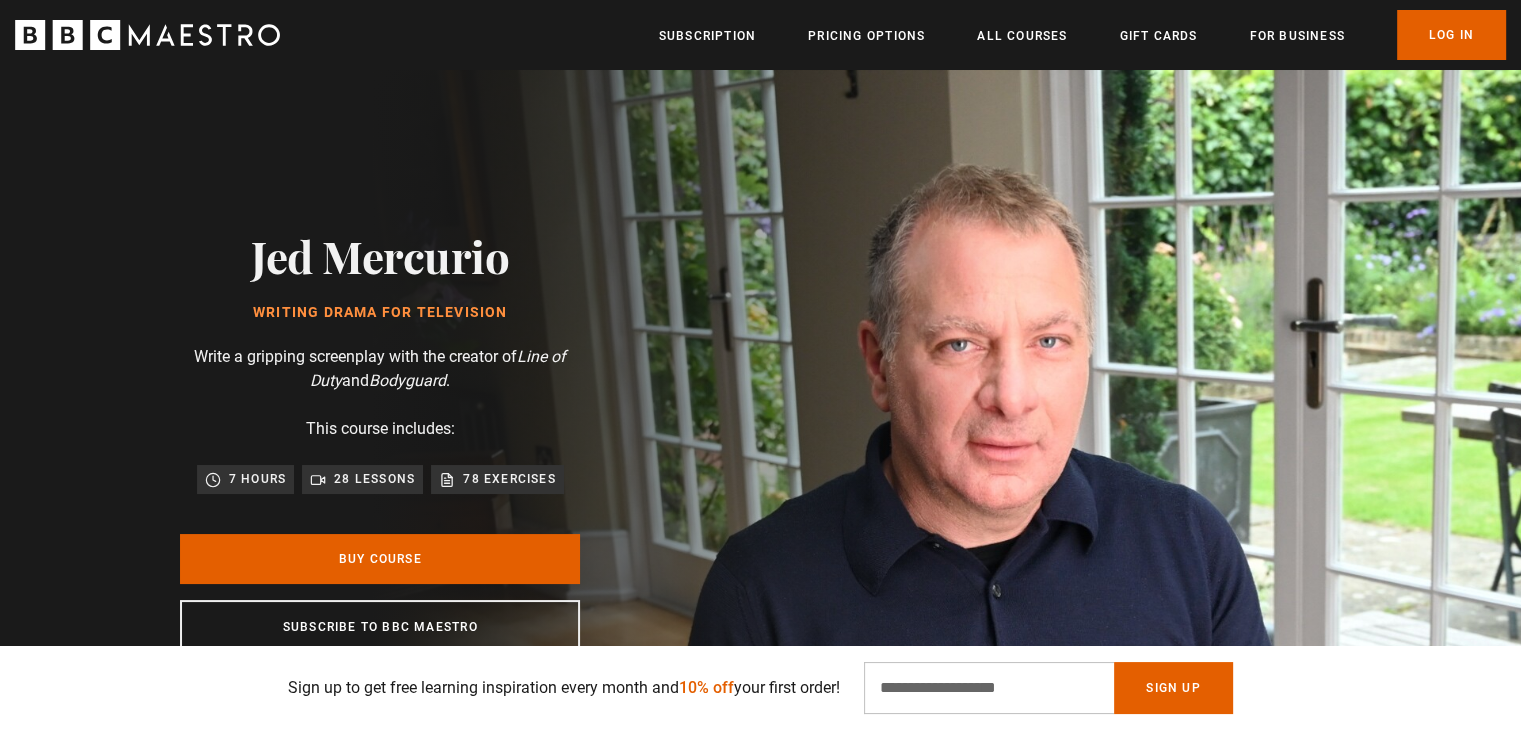 scroll, scrollTop: 151, scrollLeft: 0, axis: vertical 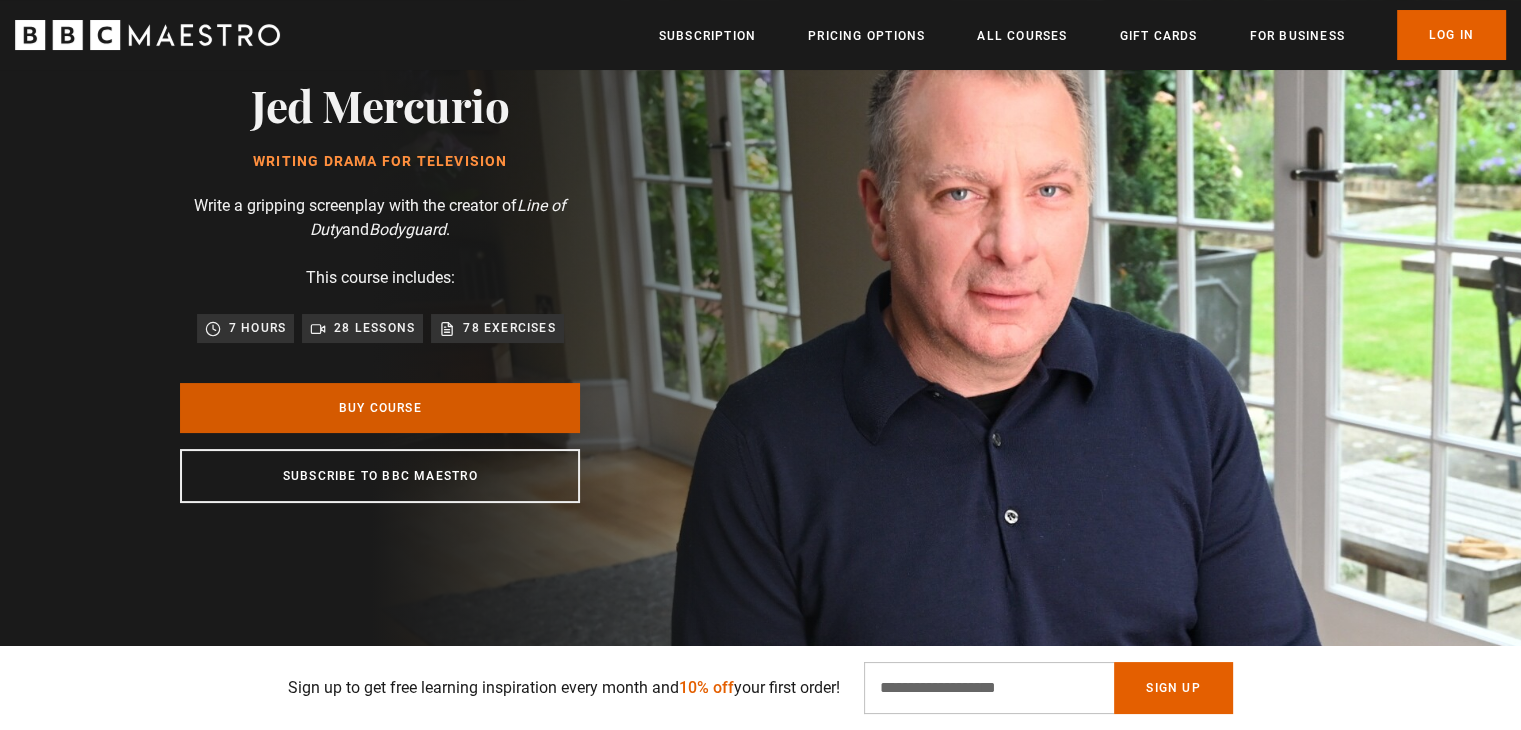 click on "Buy Course" at bounding box center (380, 408) 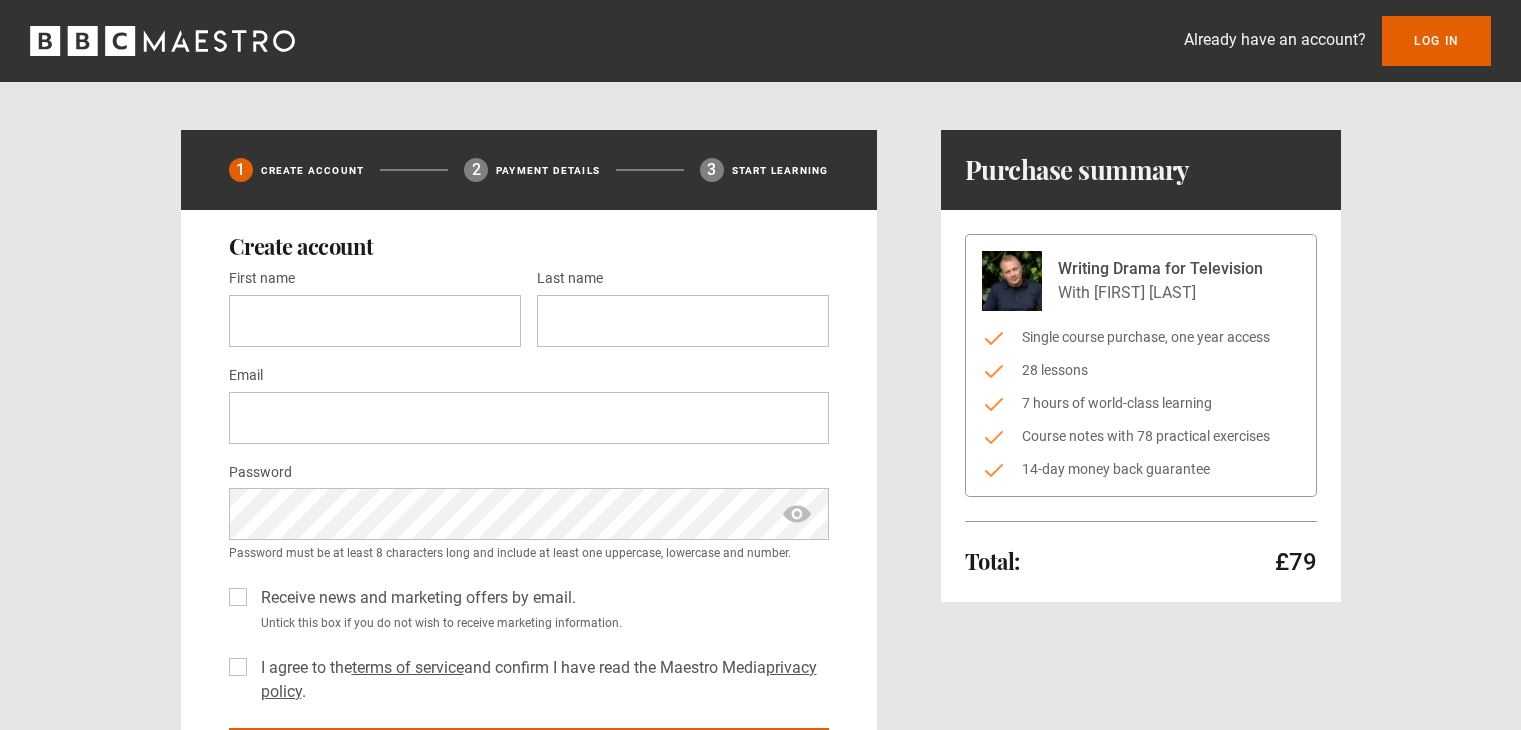 scroll, scrollTop: 0, scrollLeft: 0, axis: both 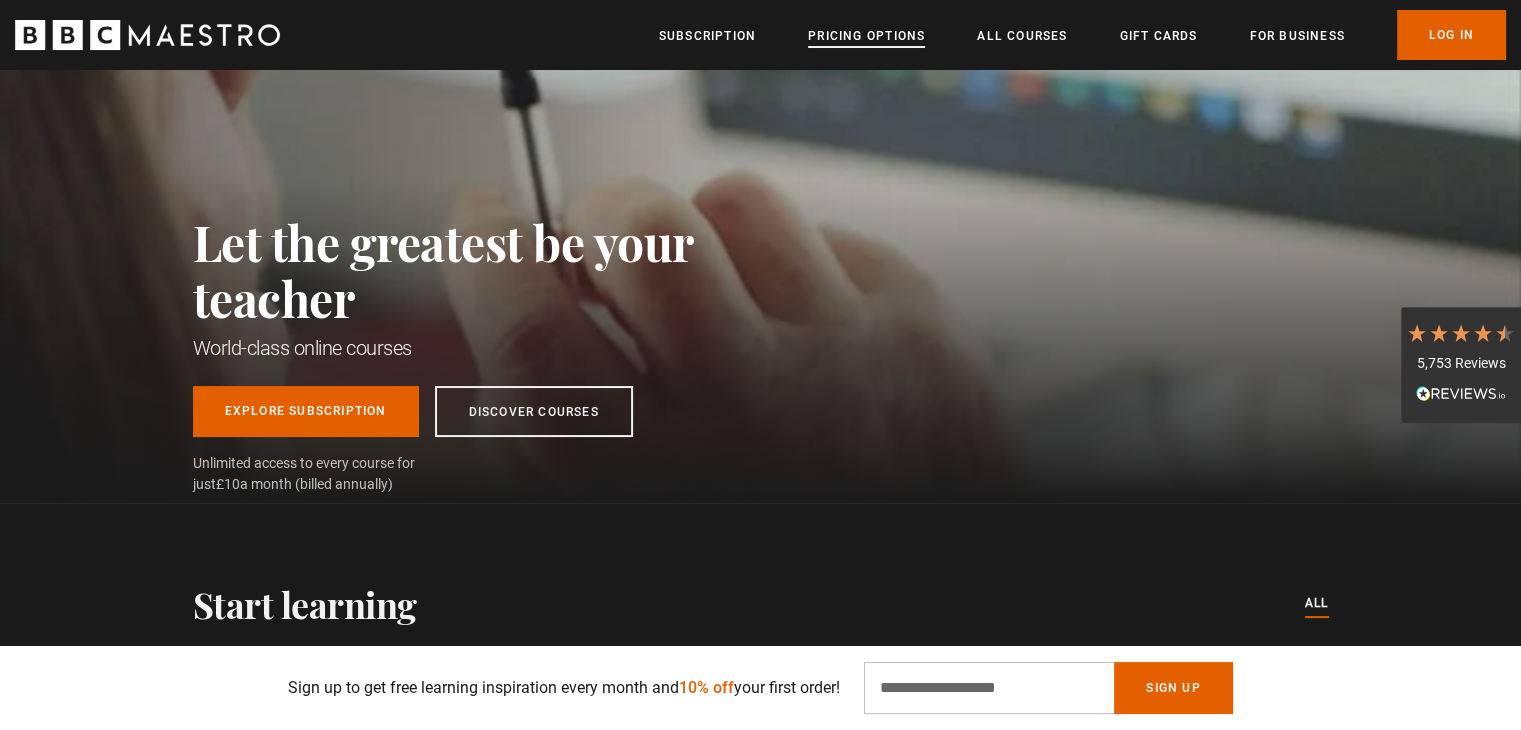 click on "Pricing Options" at bounding box center (866, 36) 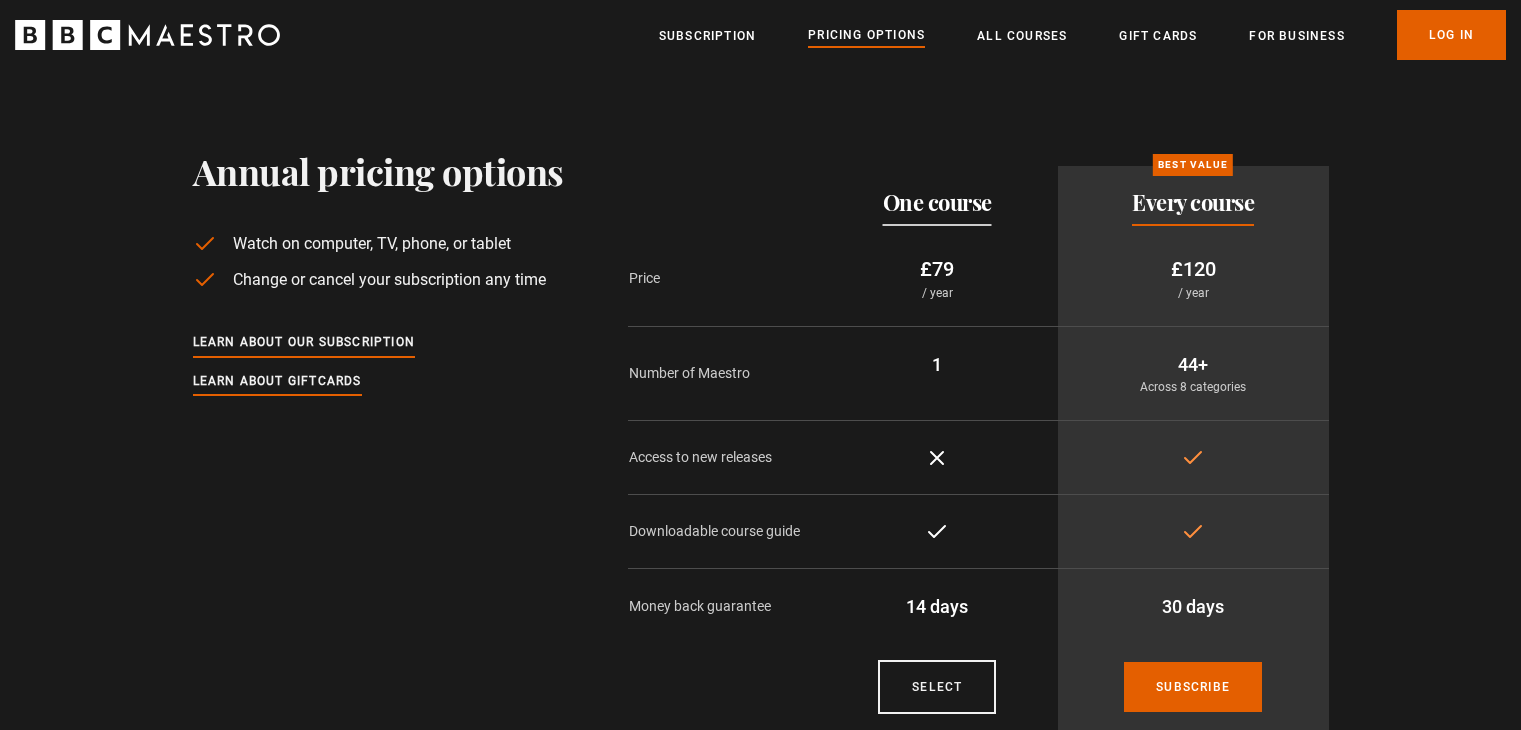 scroll, scrollTop: 48, scrollLeft: 0, axis: vertical 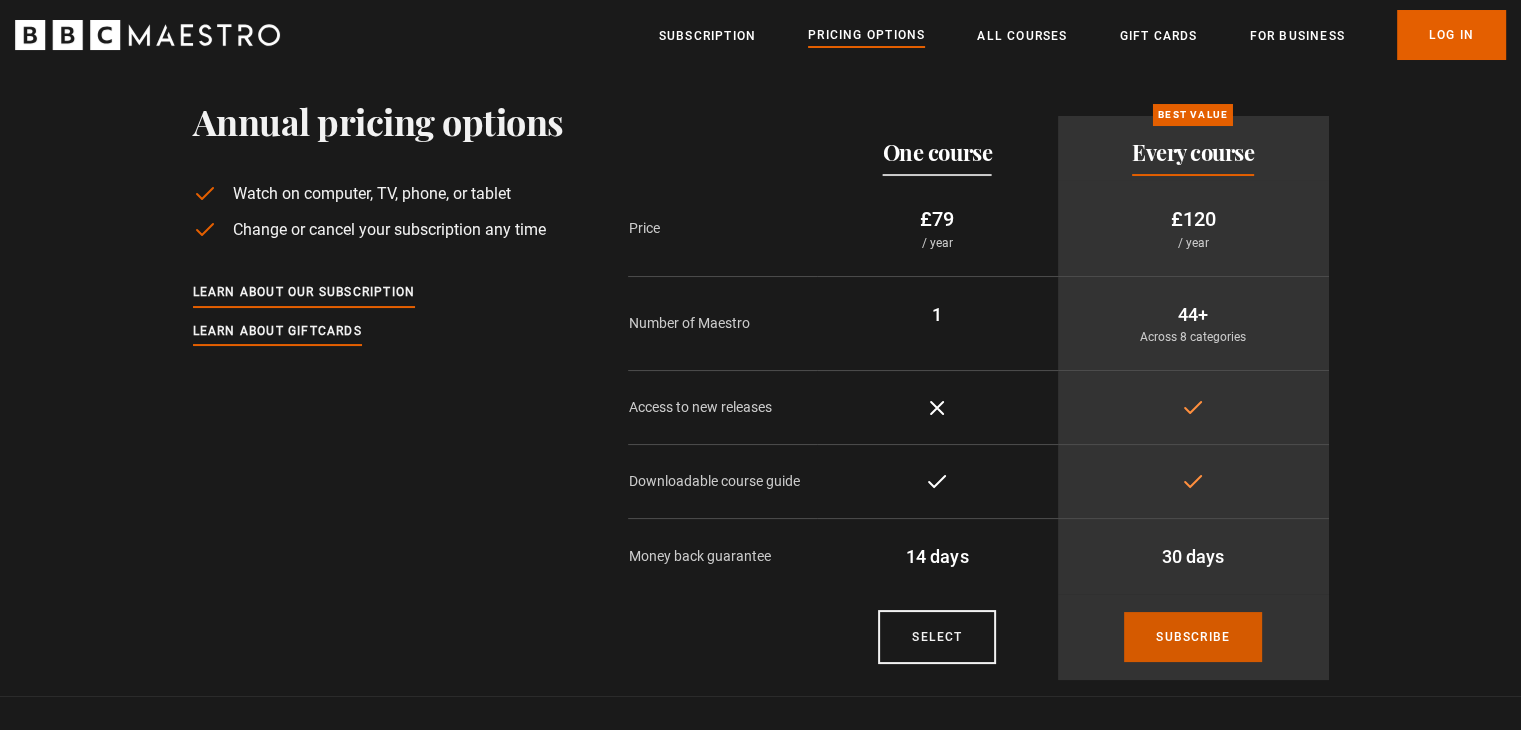 click on "Subscribe" at bounding box center (1193, 637) 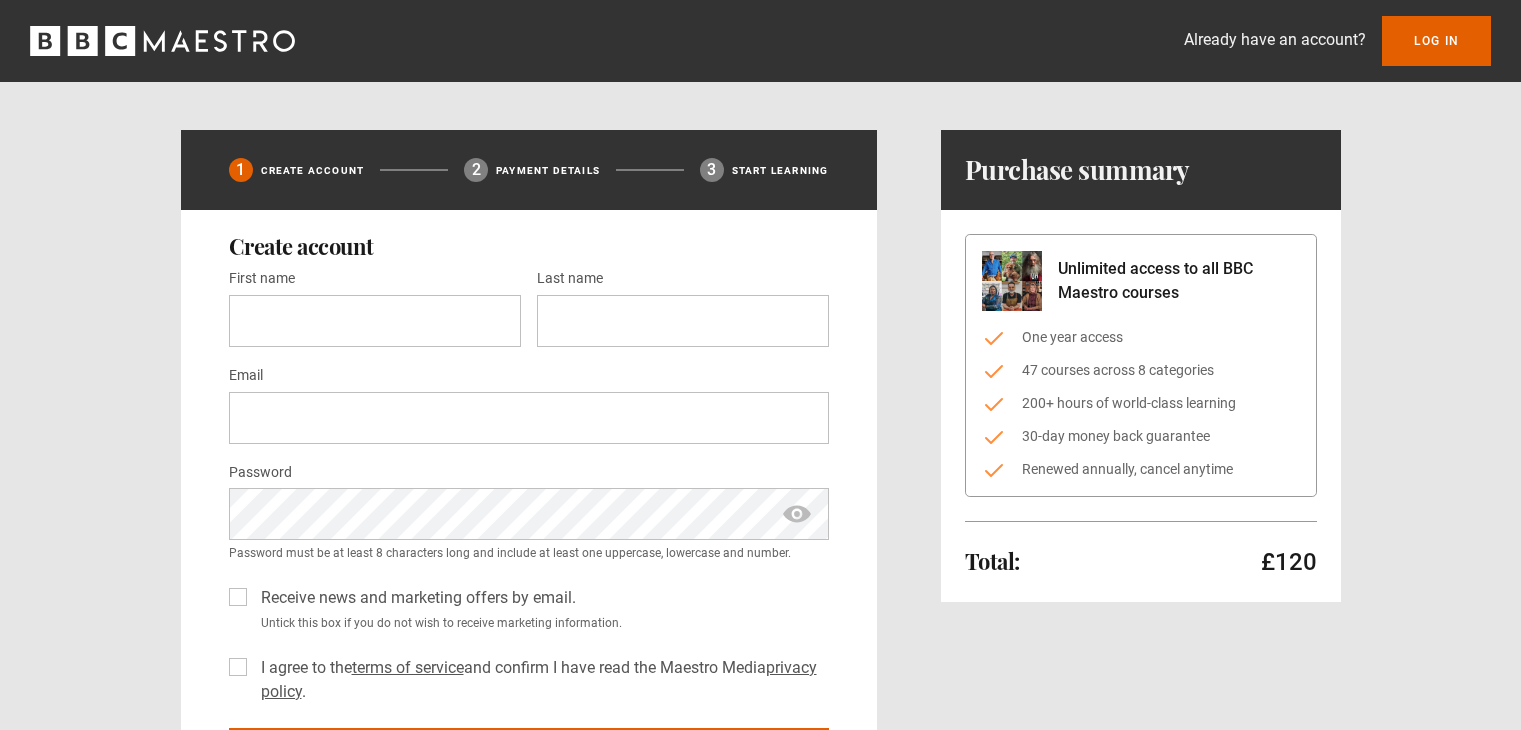 scroll, scrollTop: 0, scrollLeft: 0, axis: both 